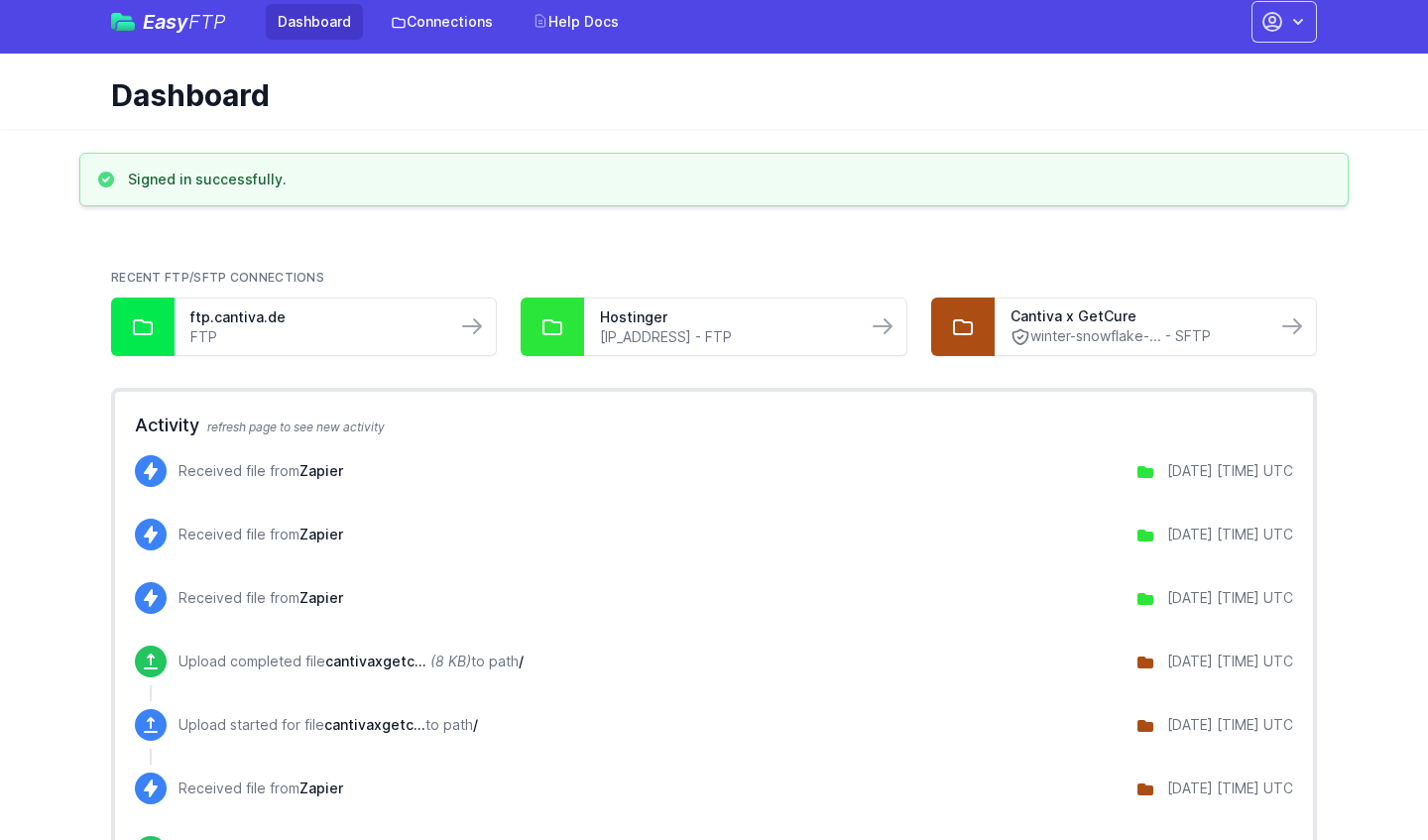 scroll, scrollTop: 6, scrollLeft: 0, axis: vertical 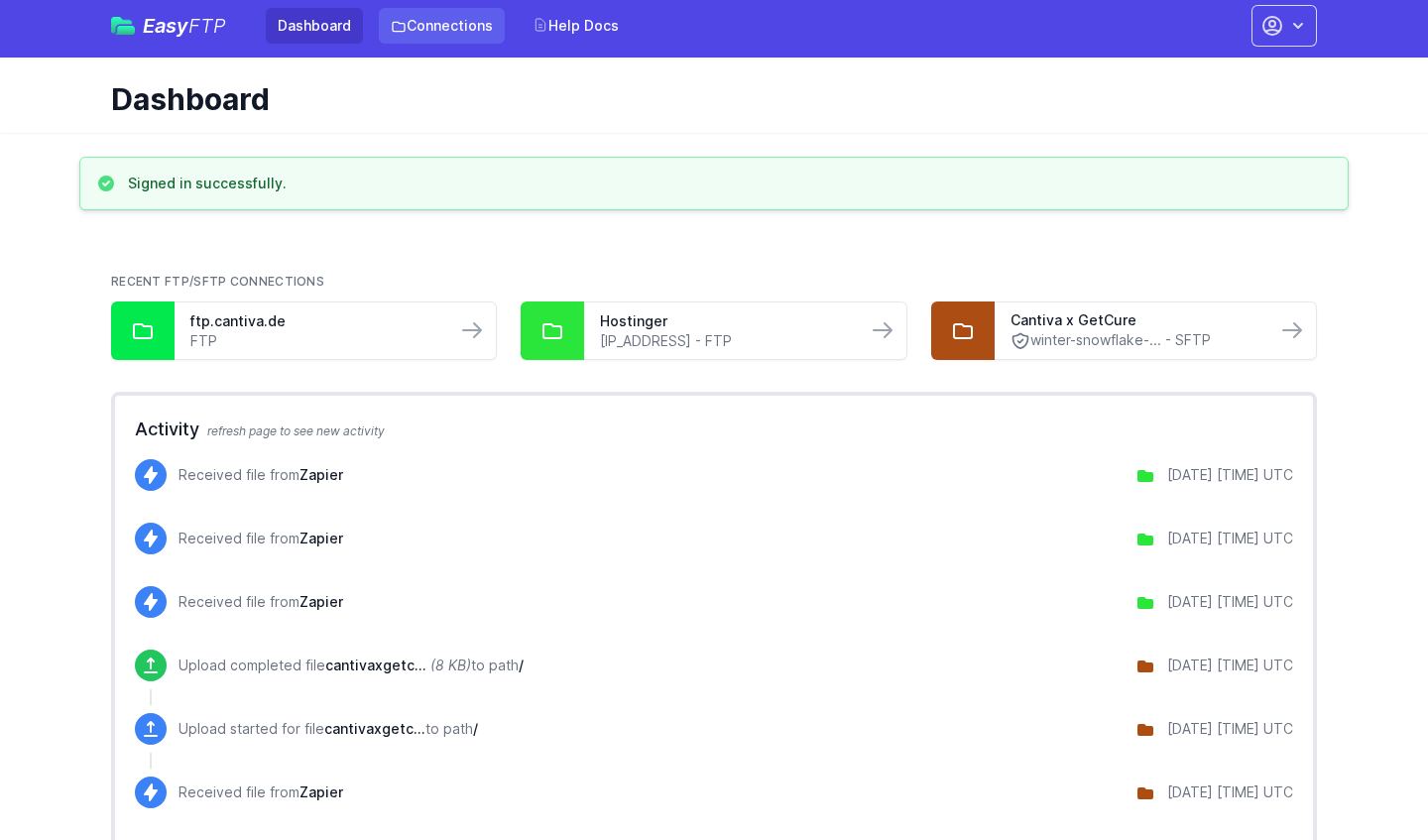 click on "Connections" at bounding box center (441, 26) 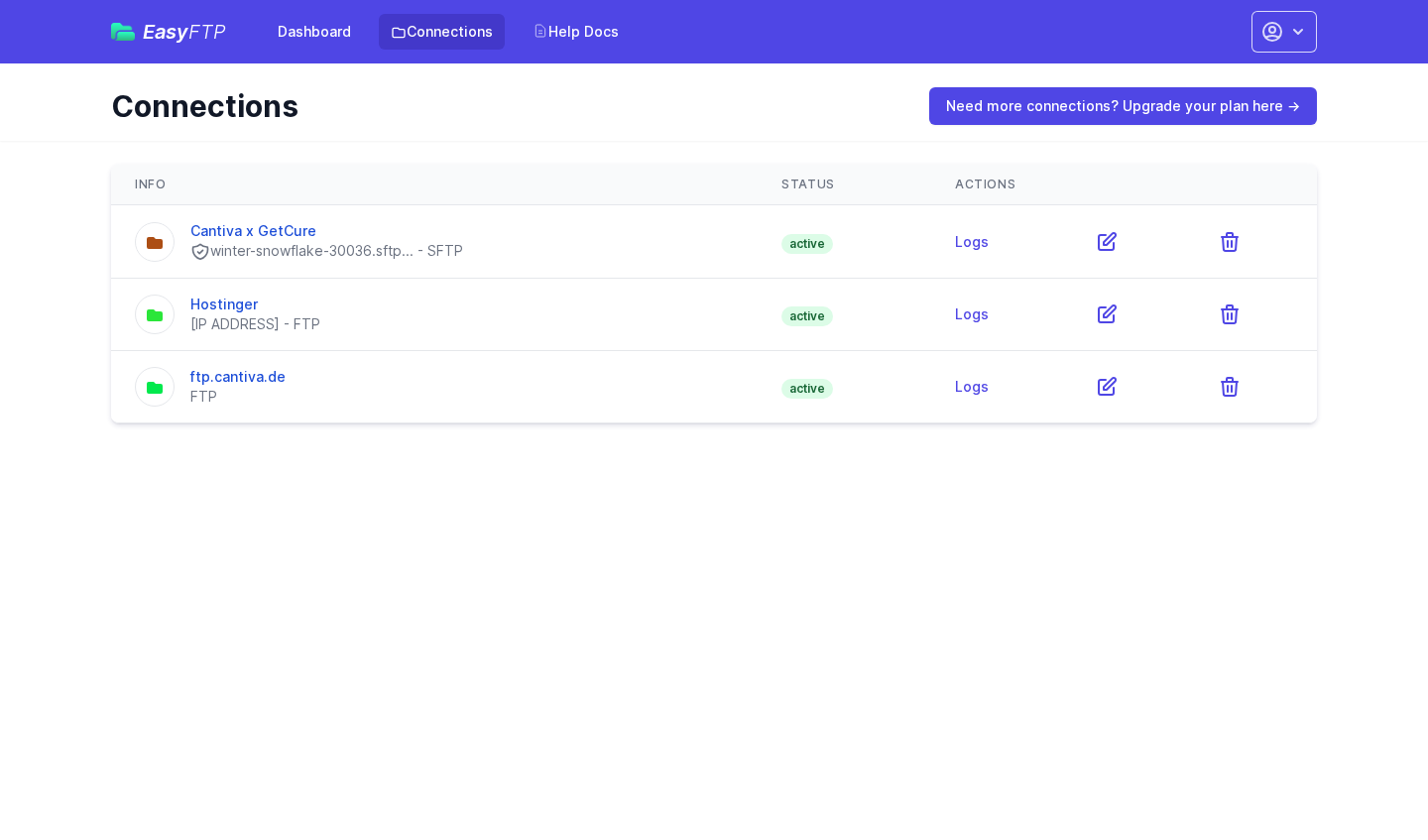 scroll, scrollTop: 0, scrollLeft: 0, axis: both 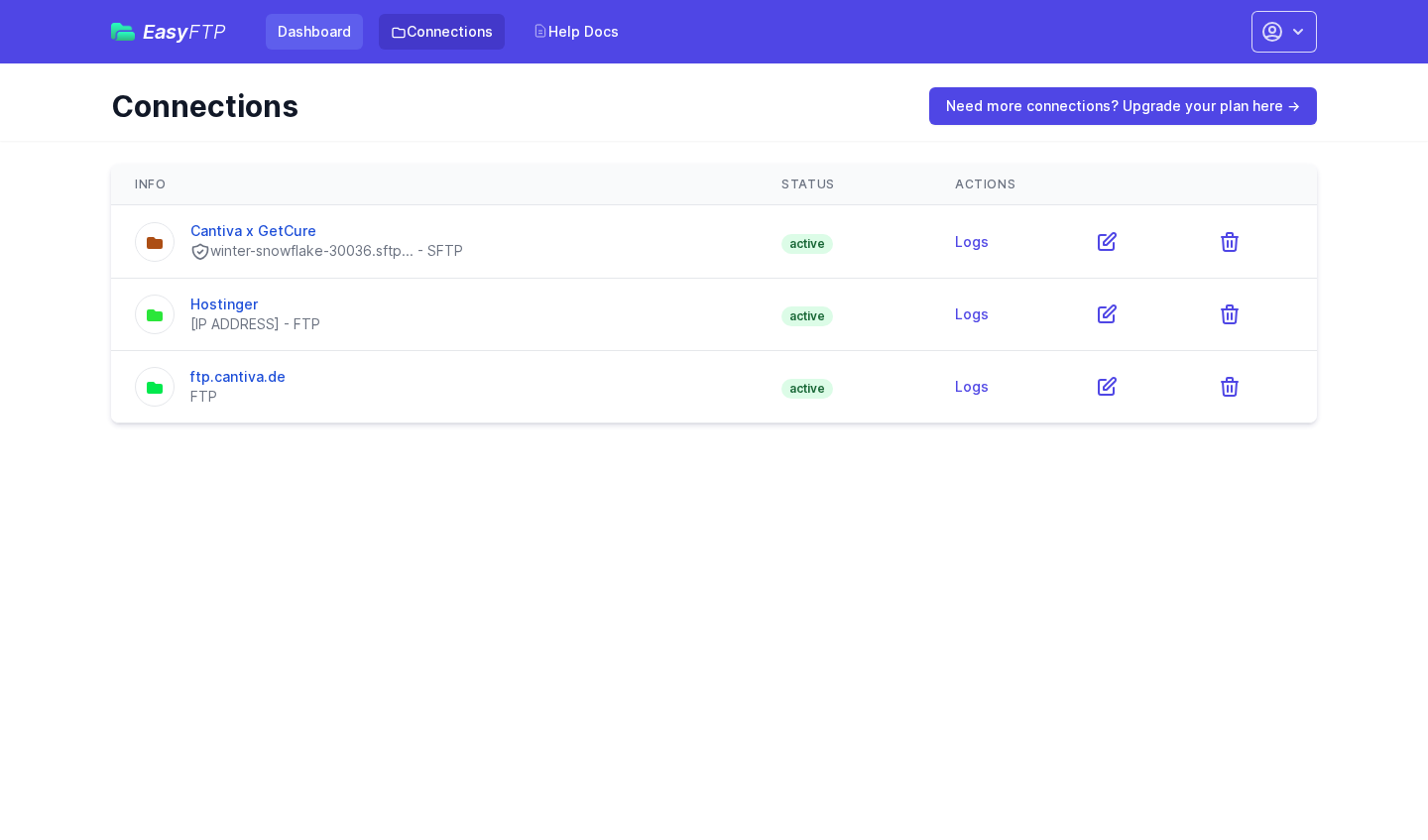 click on "Dashboard" at bounding box center (314, 32) 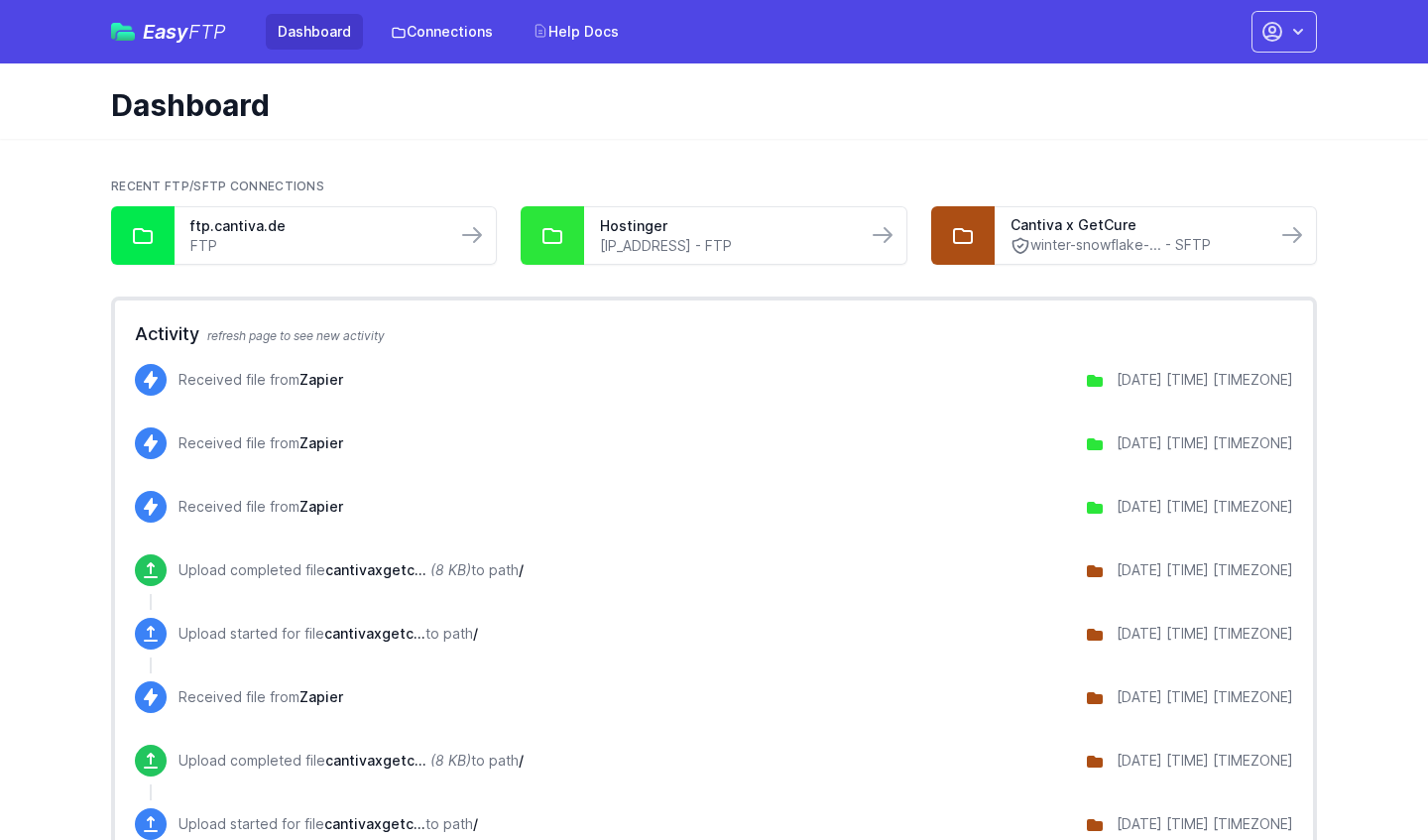 scroll, scrollTop: 0, scrollLeft: 0, axis: both 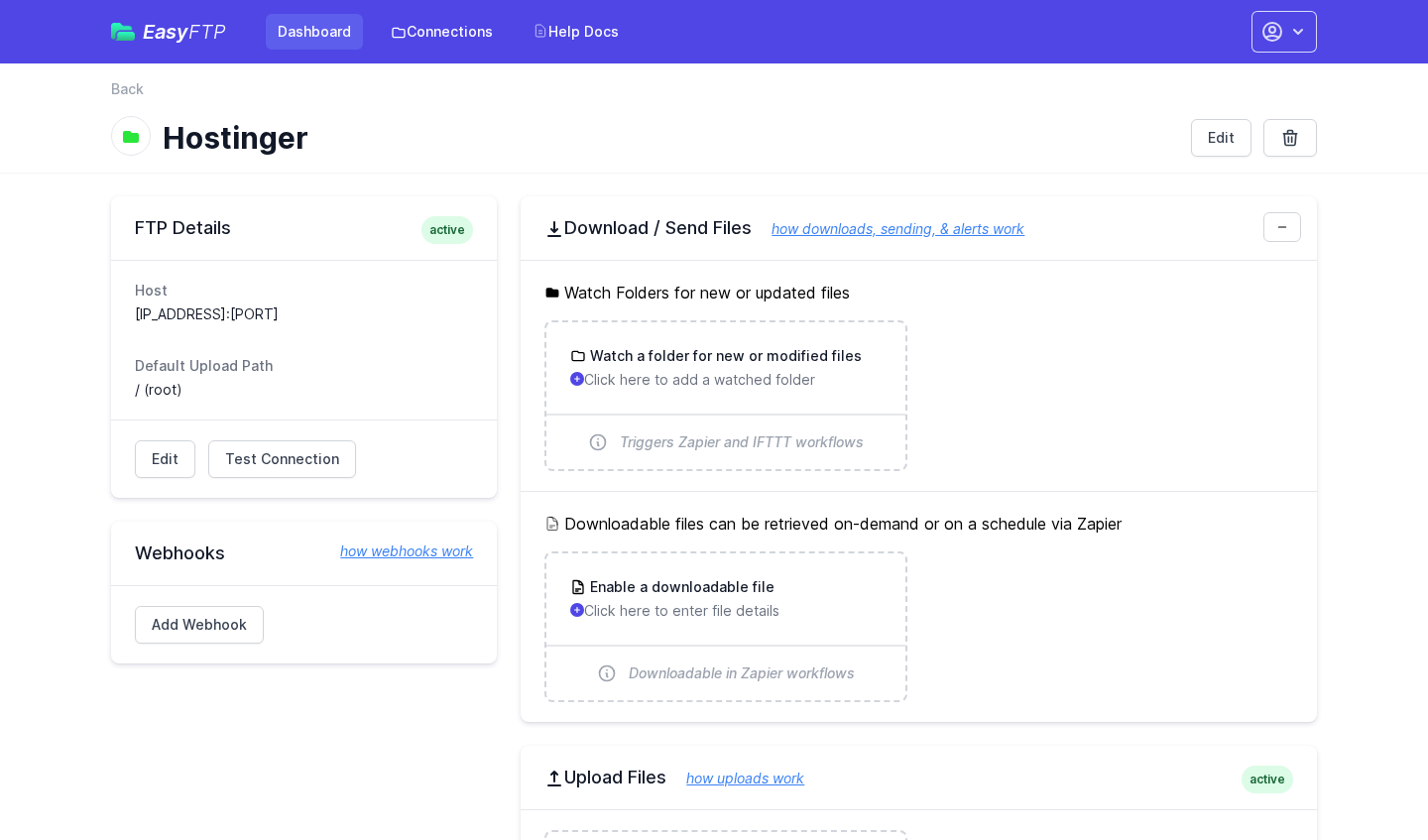 click on "Dashboard" at bounding box center [314, 32] 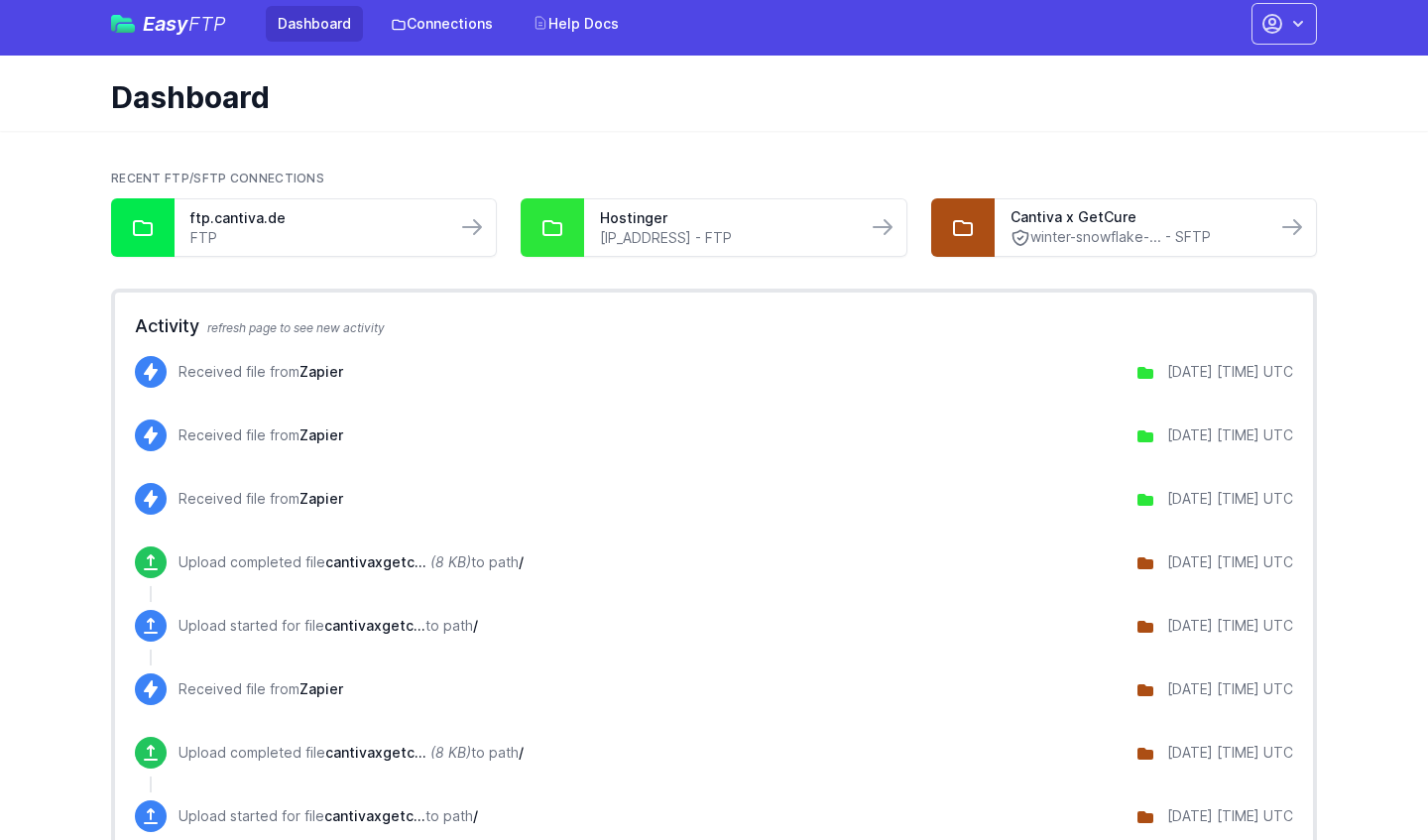 scroll, scrollTop: 6, scrollLeft: 0, axis: vertical 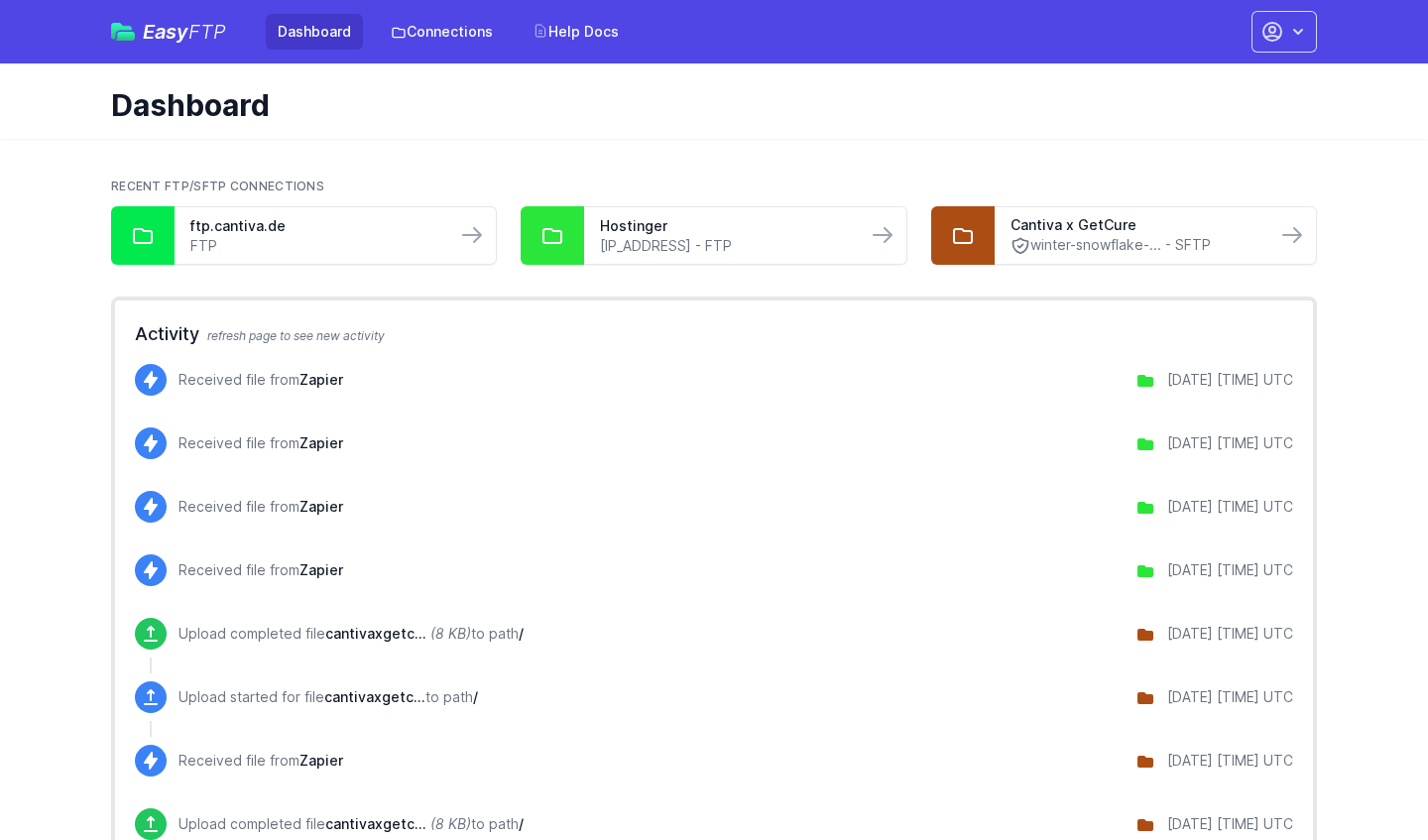 click on "[DATE]  [TIME] UTC" at bounding box center (1230, 380) 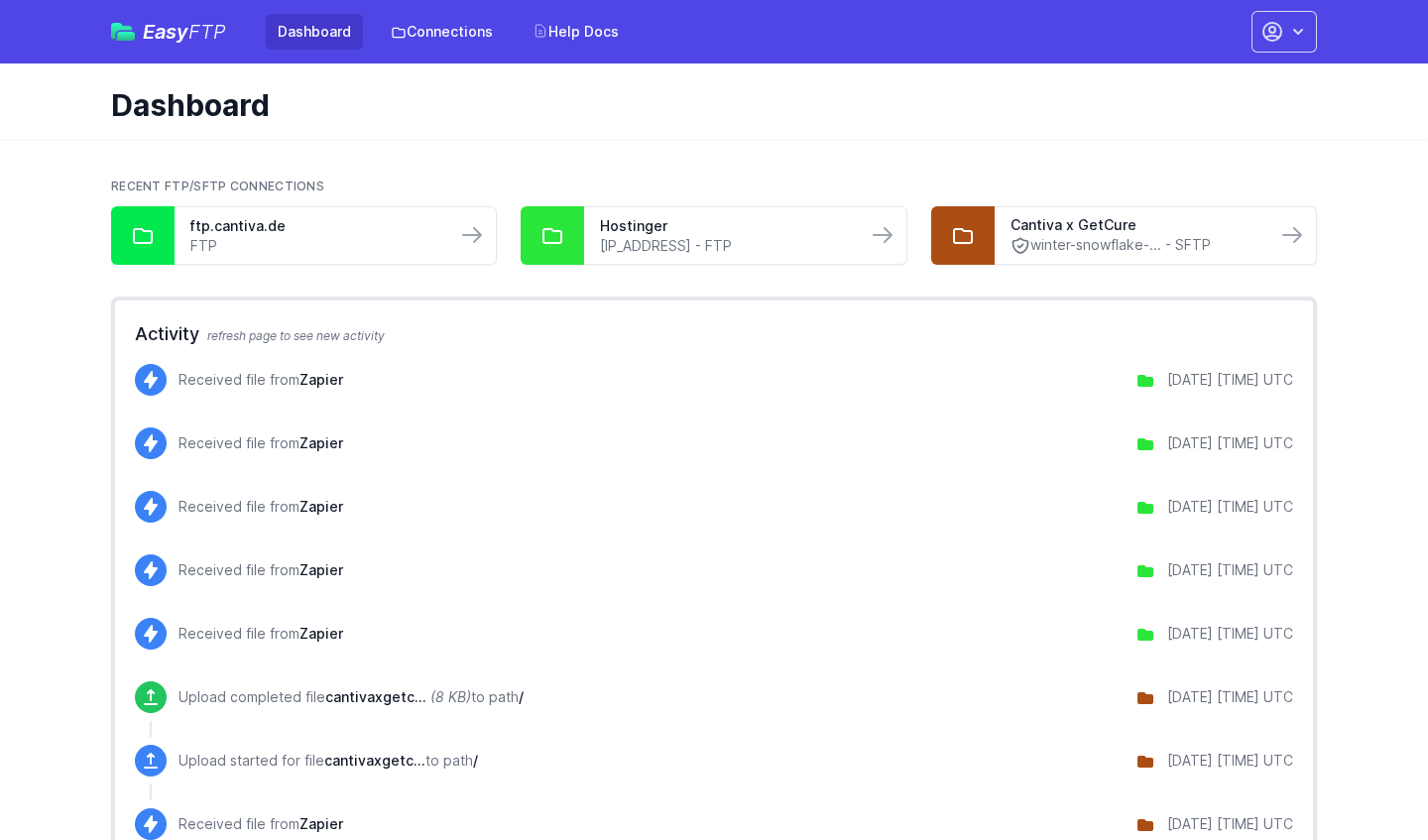 scroll, scrollTop: 0, scrollLeft: 0, axis: both 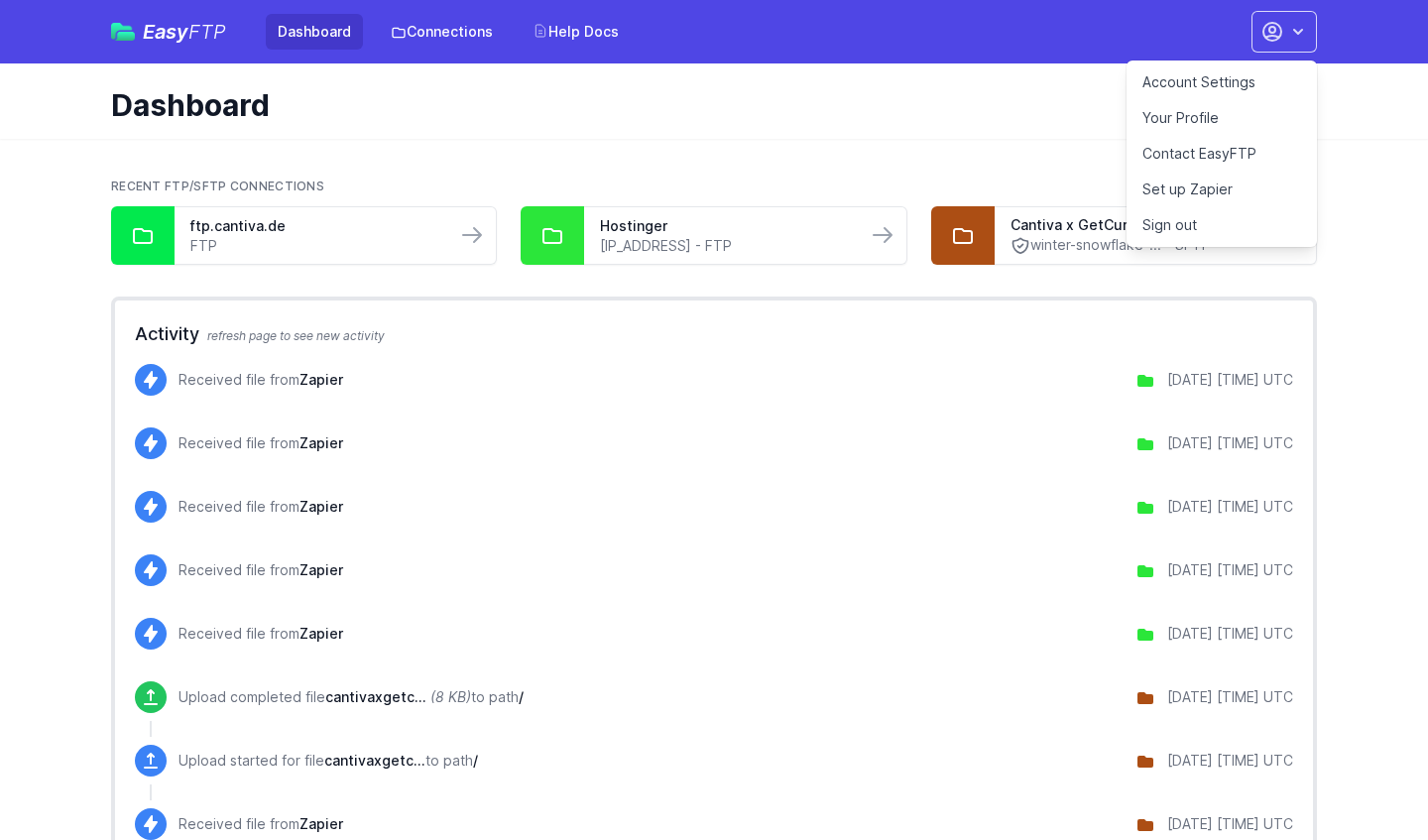 click on "Dashboard" at bounding box center (706, 105) 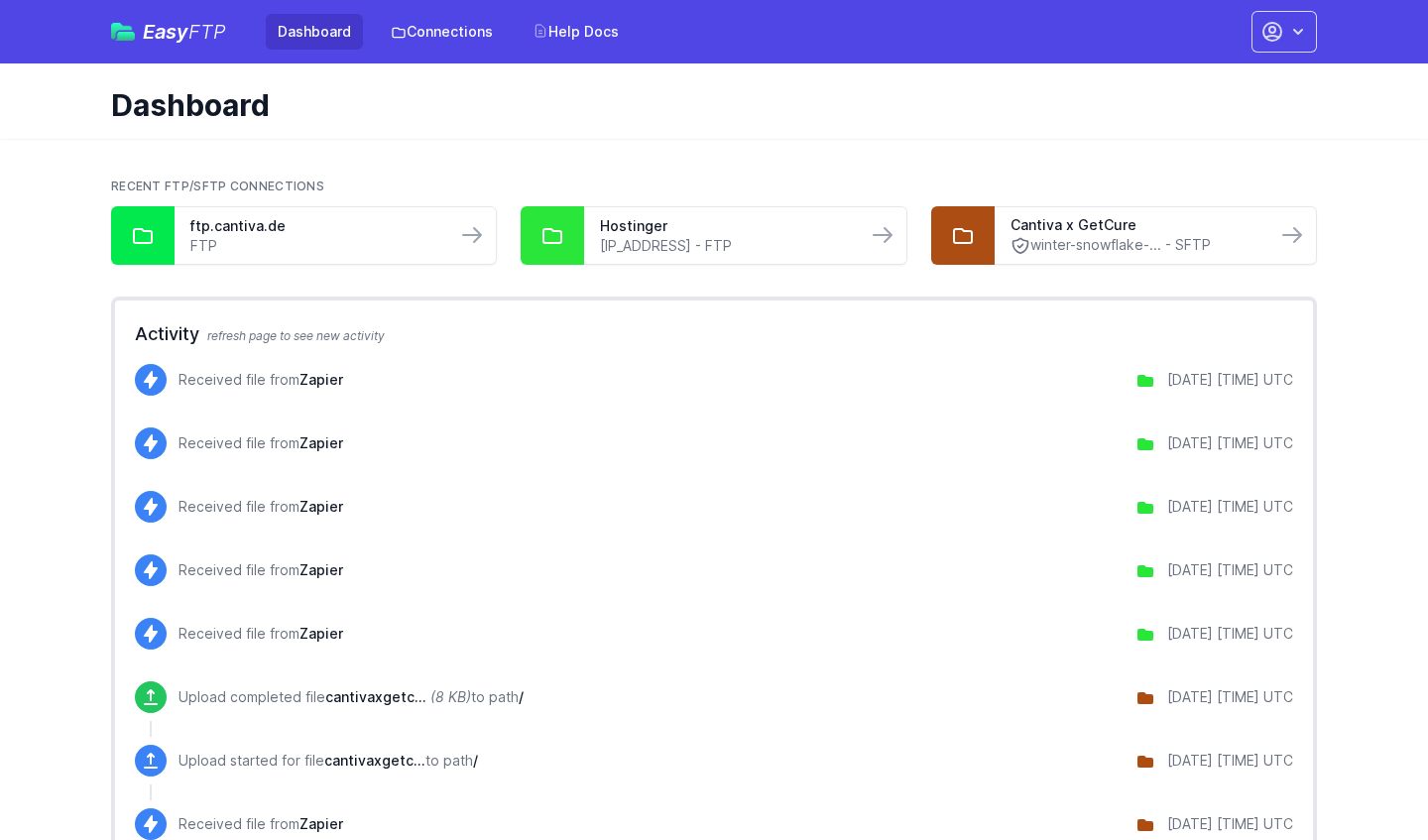 click on "Dashboard" at bounding box center (706, 105) 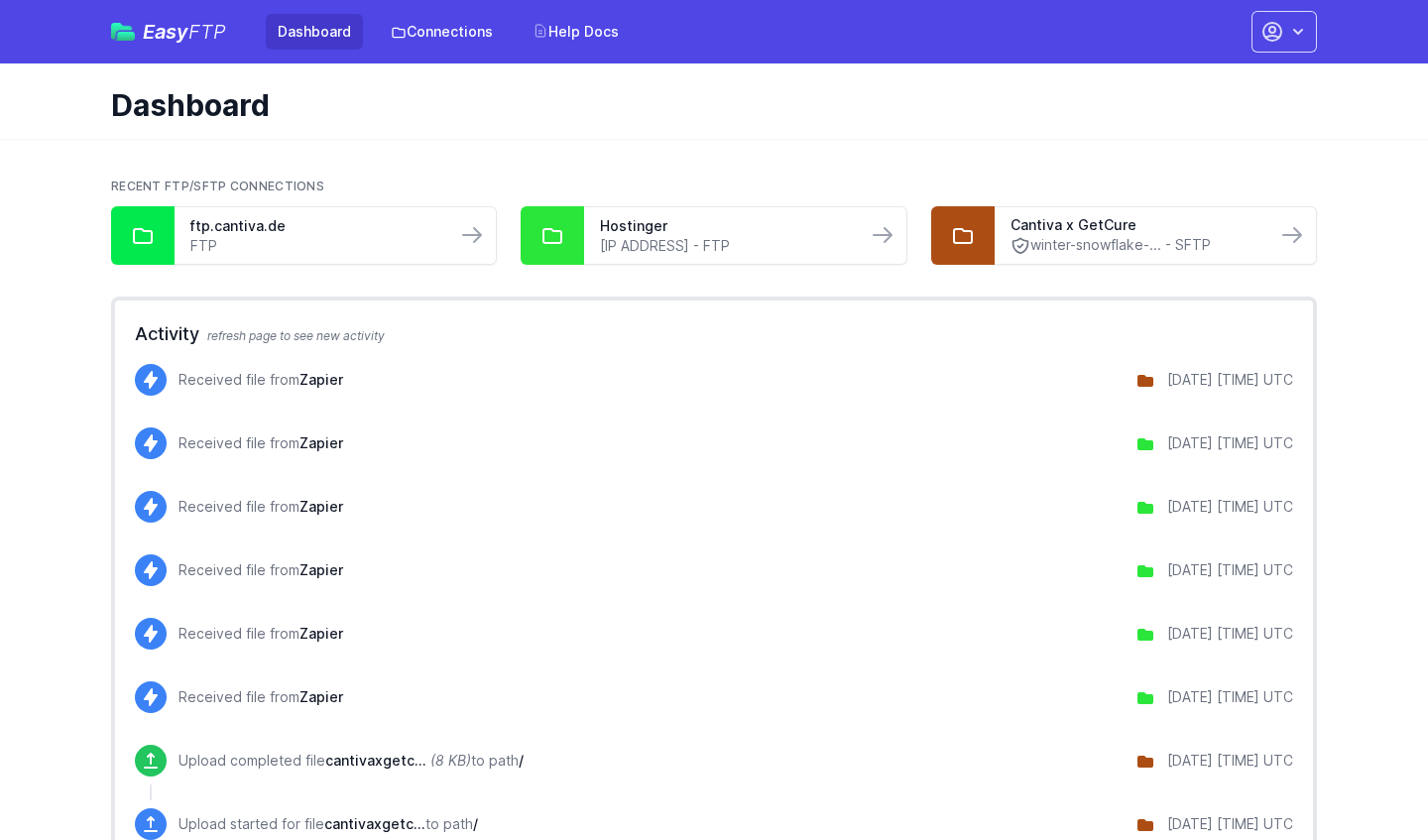 scroll, scrollTop: 0, scrollLeft: 0, axis: both 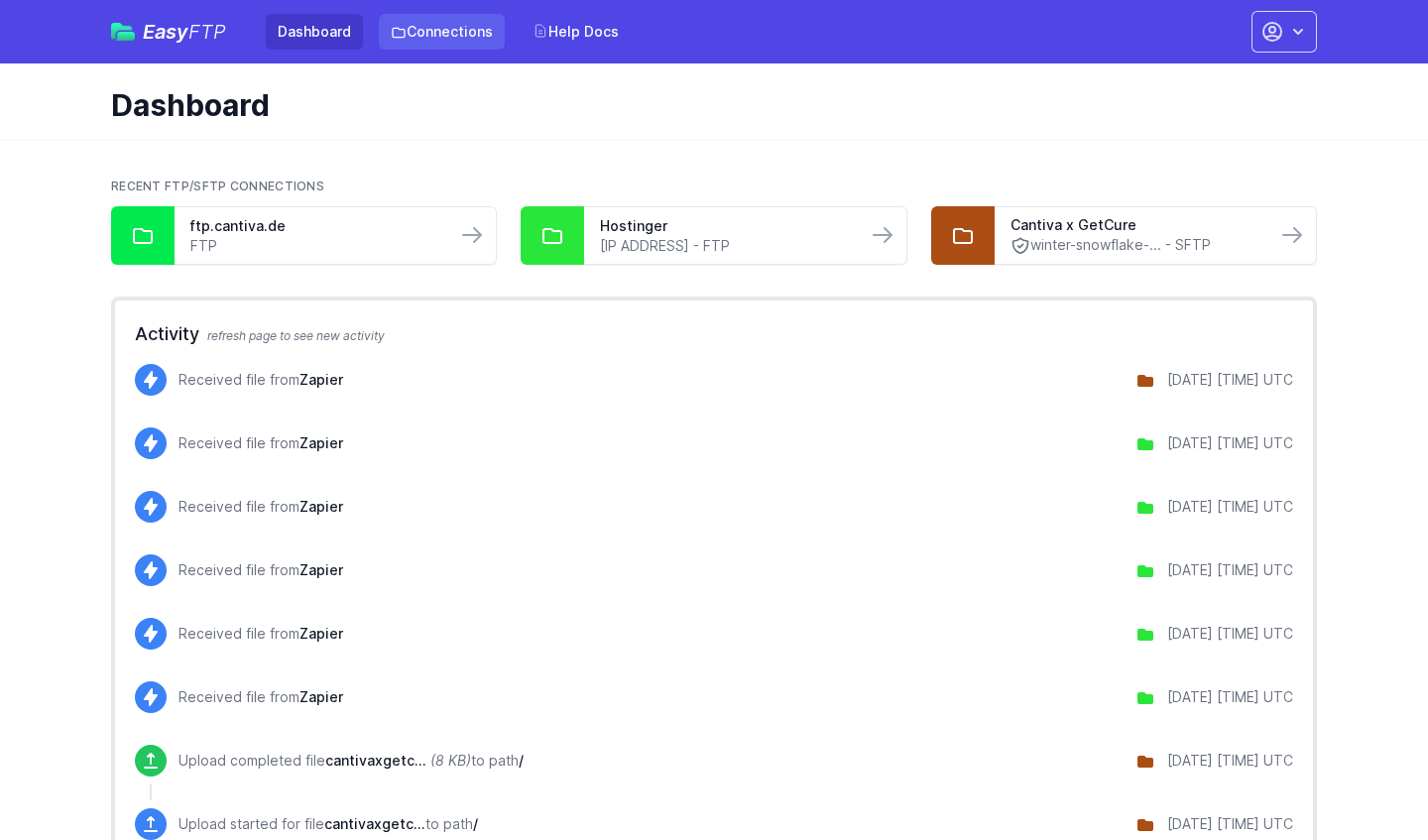 click on "Connections" at bounding box center (441, 32) 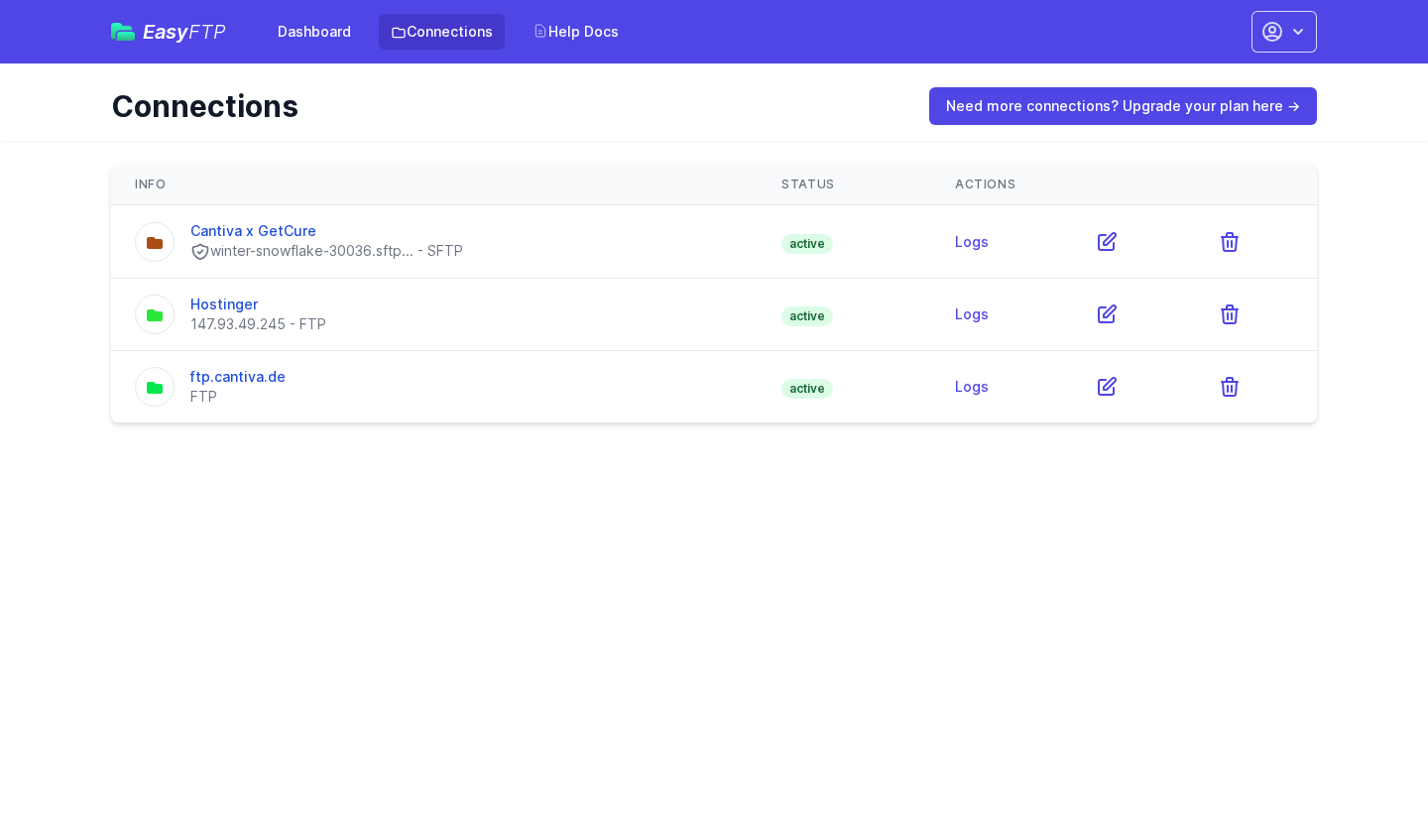 scroll, scrollTop: 0, scrollLeft: 0, axis: both 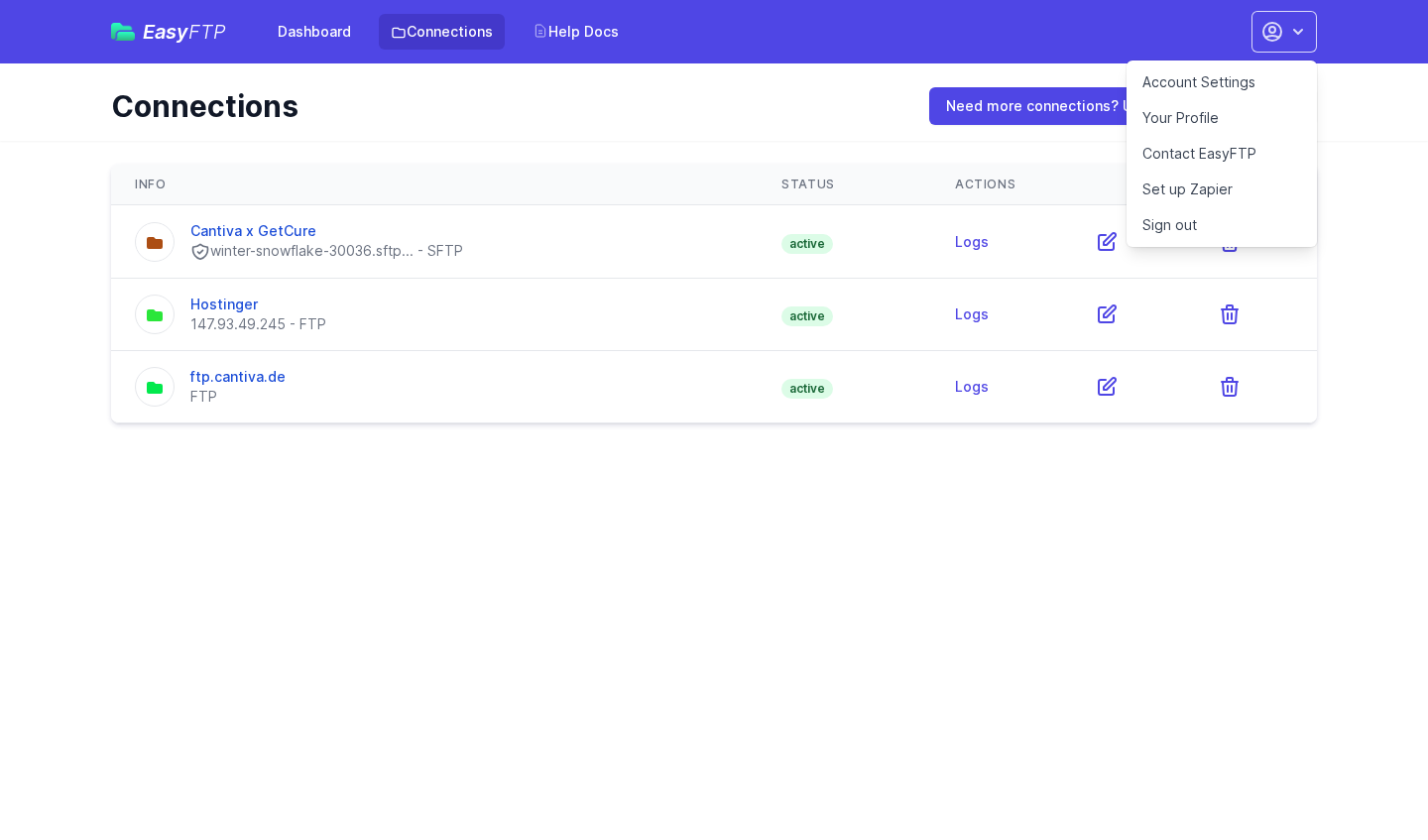 click on "Account Settings" at bounding box center [1222, 82] 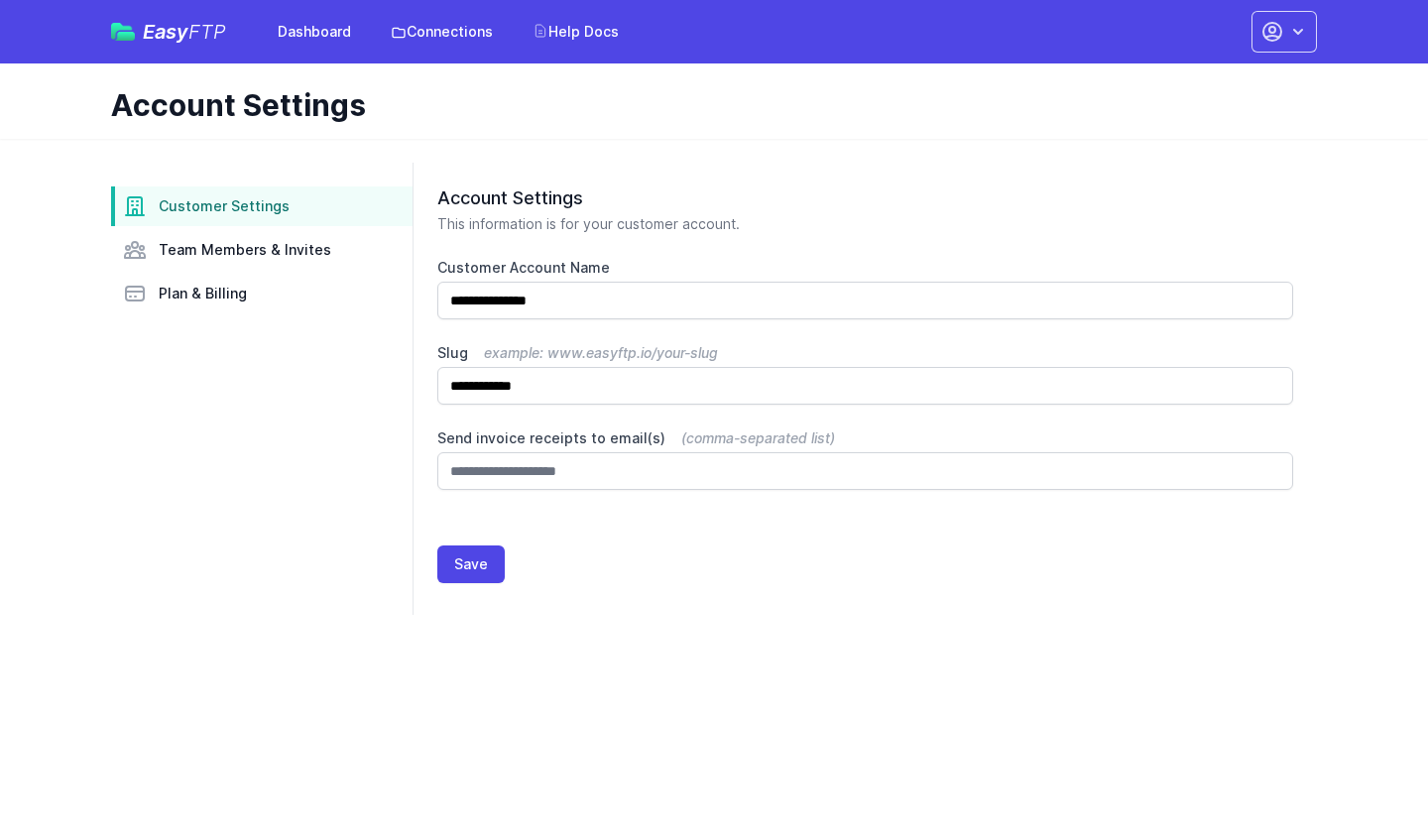 scroll, scrollTop: 0, scrollLeft: 0, axis: both 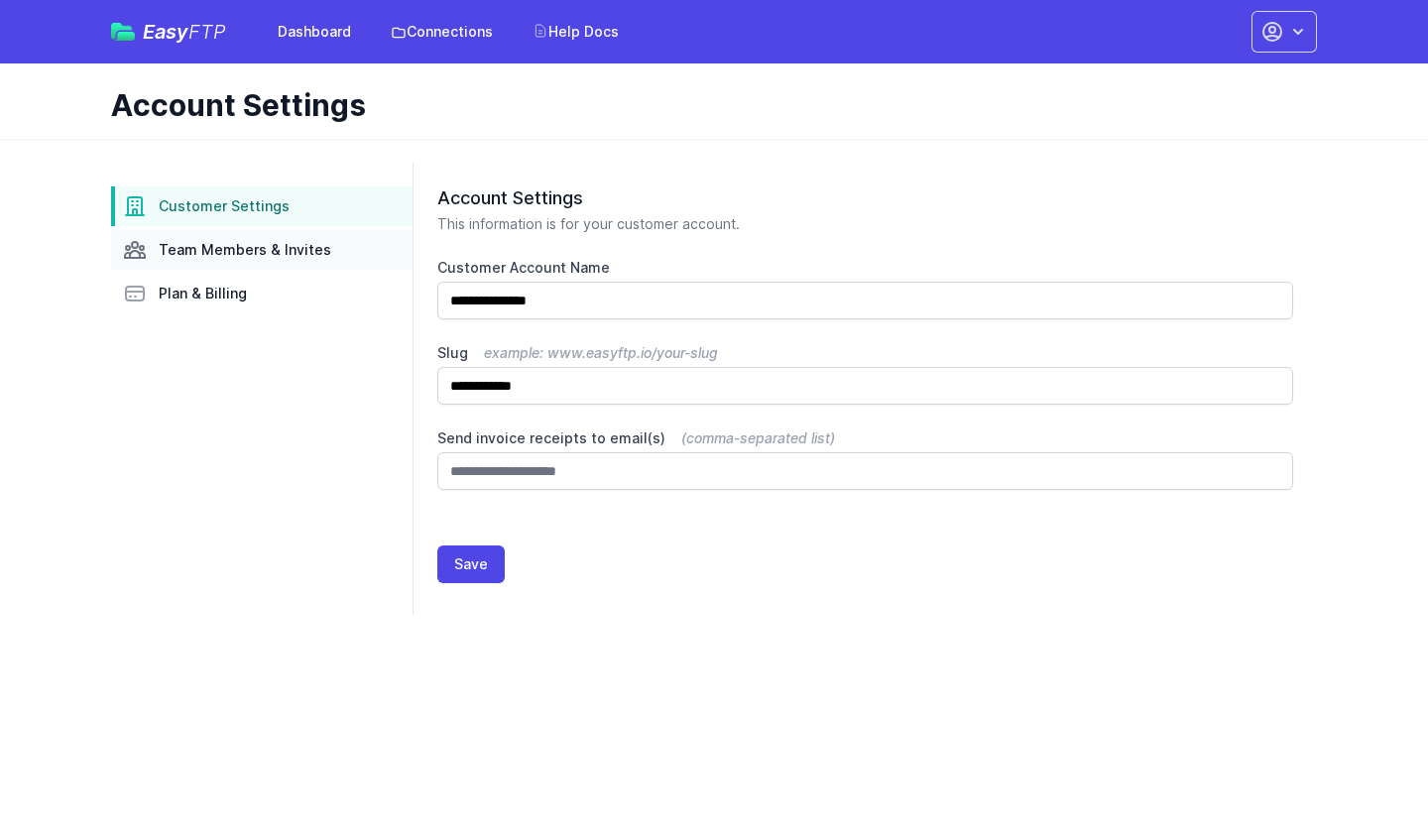 click on "Team Members & Invites" at bounding box center (245, 250) 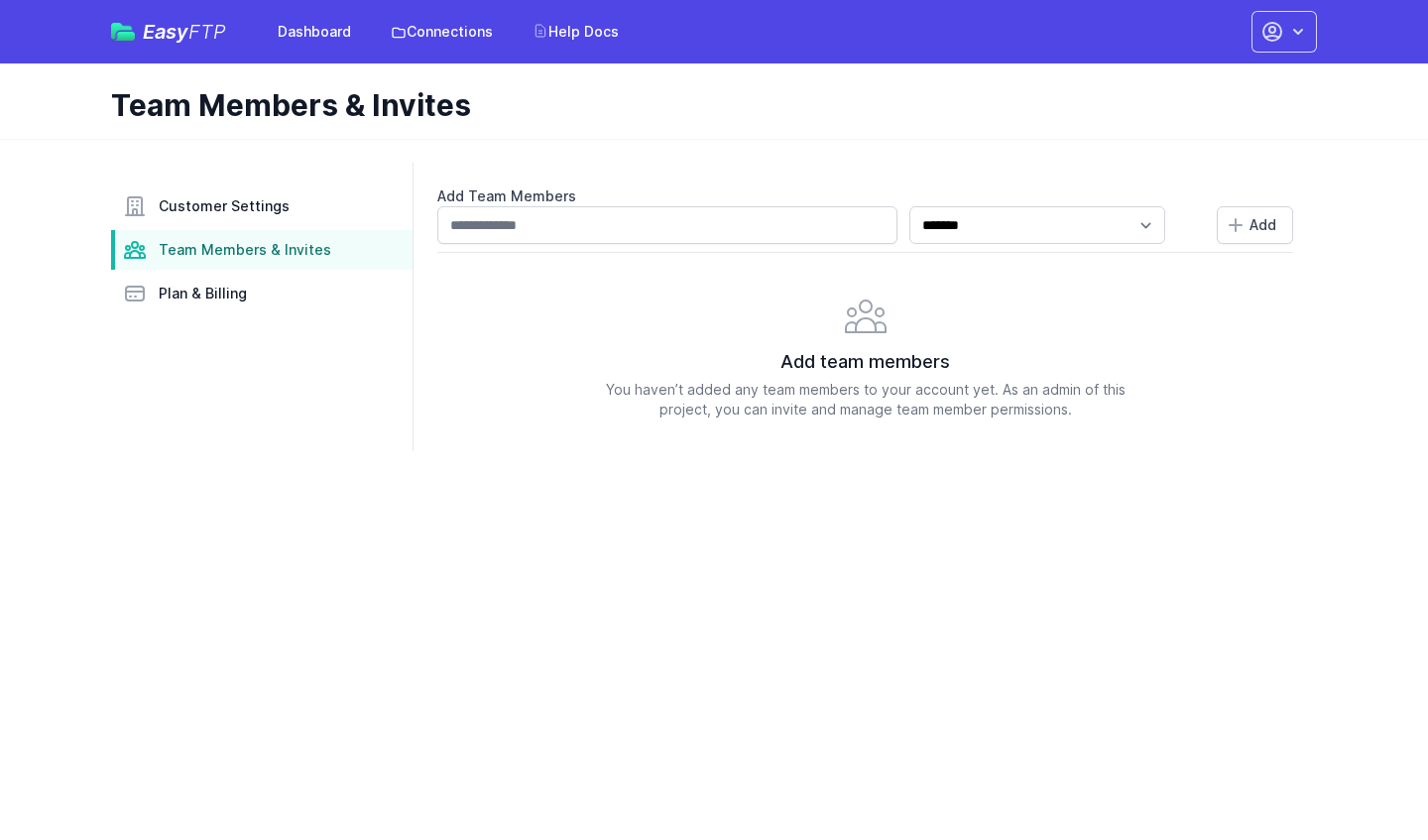 scroll, scrollTop: 0, scrollLeft: 0, axis: both 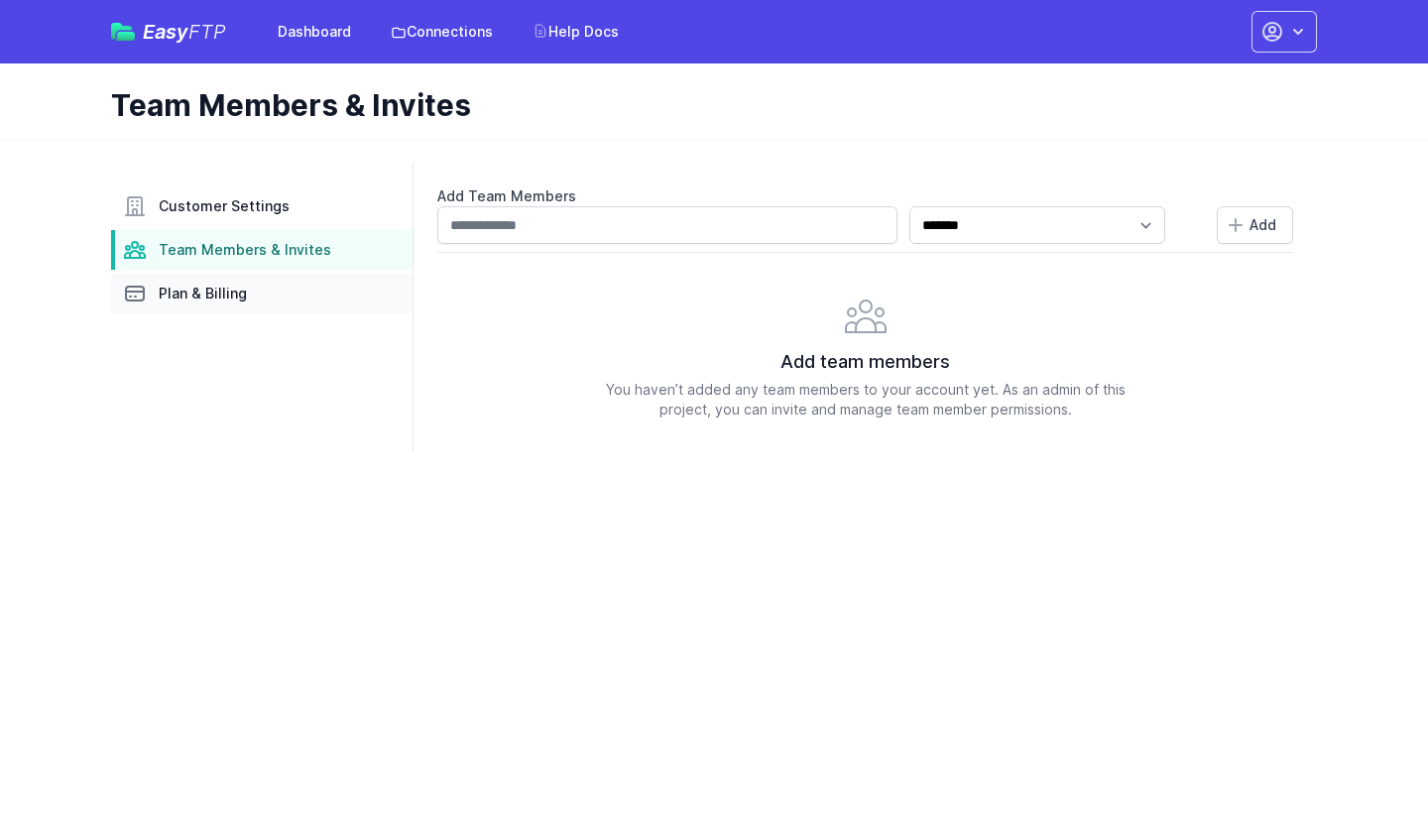 click on "Plan & Billing" at bounding box center (202, 294) 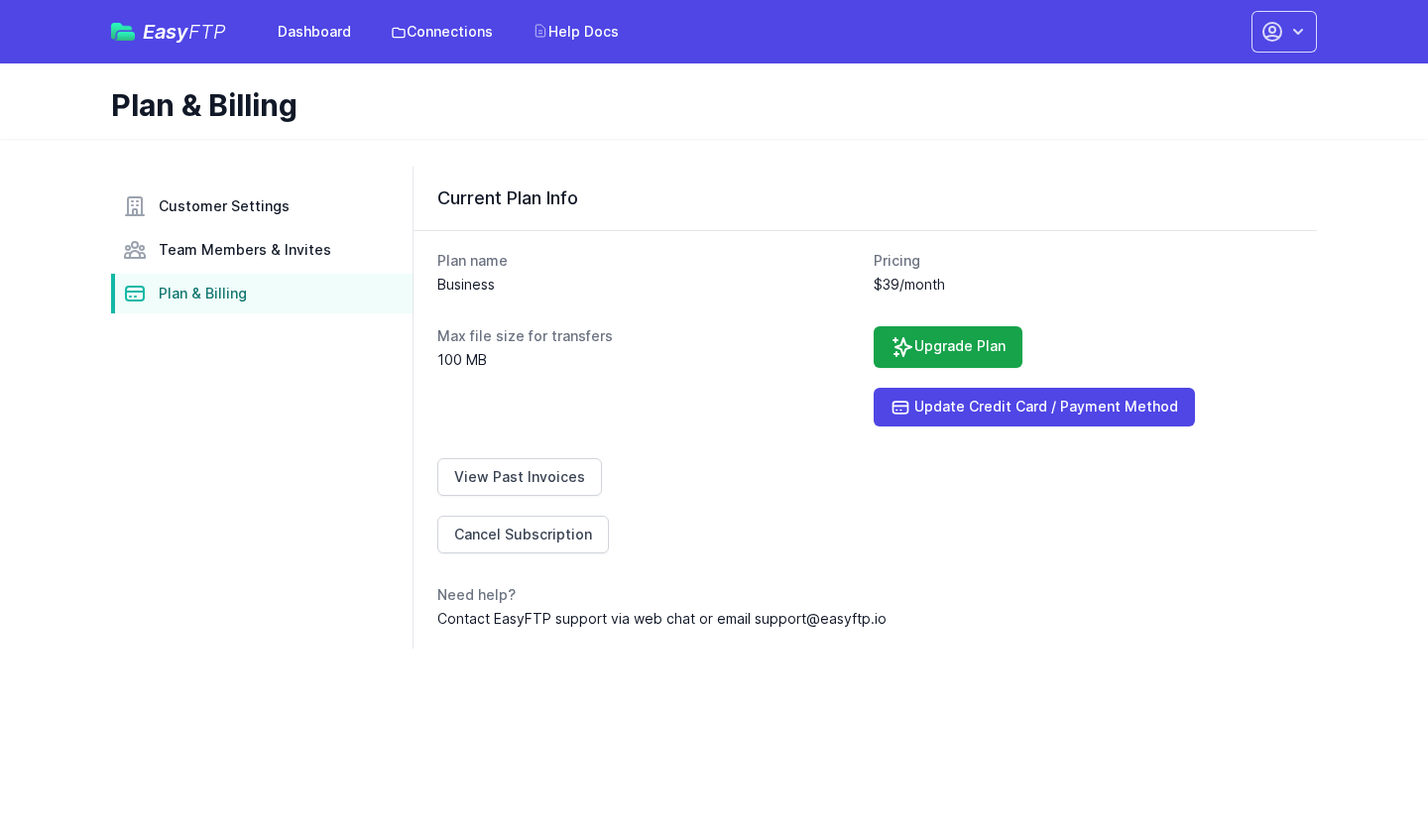 scroll, scrollTop: 0, scrollLeft: 0, axis: both 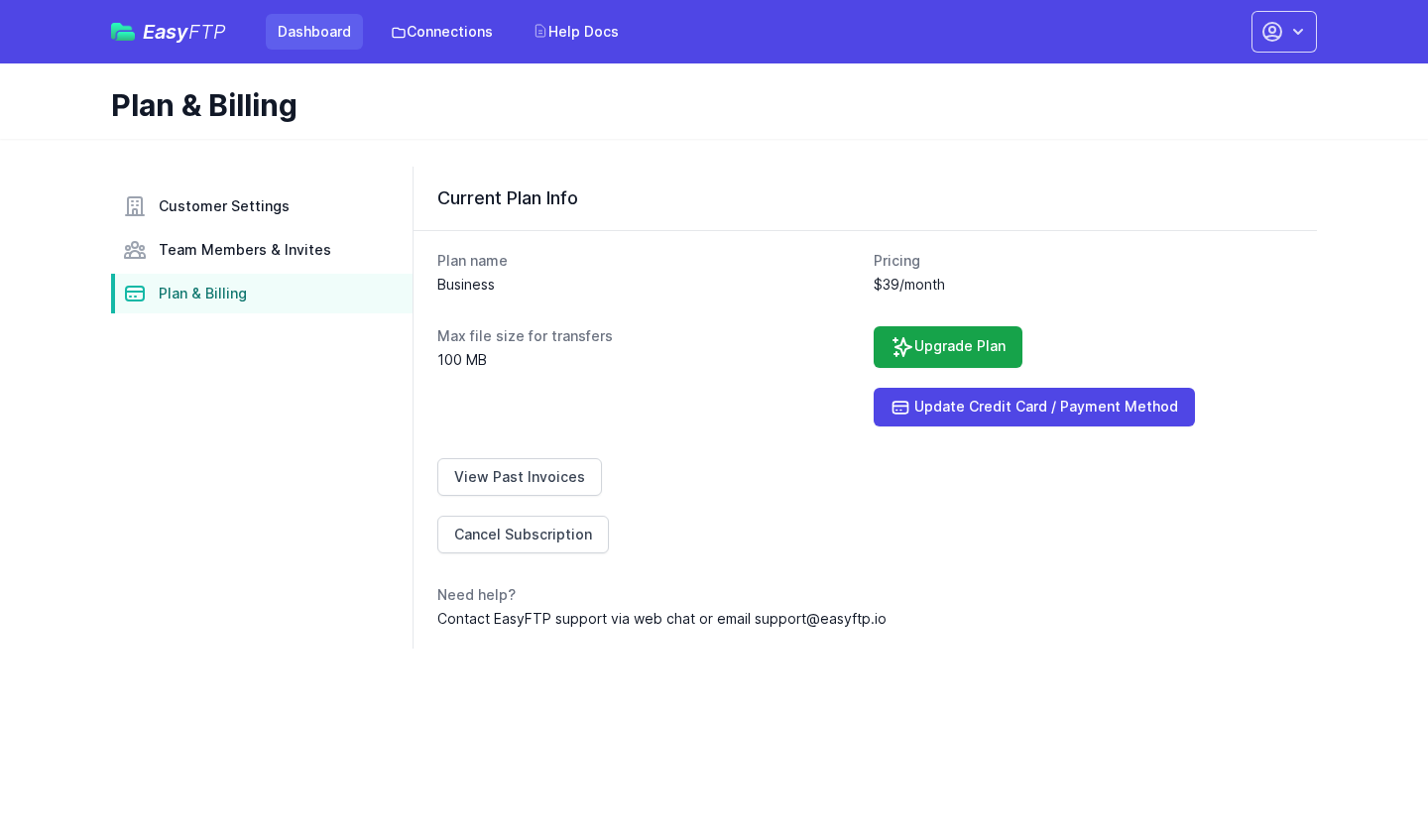 click on "Dashboard" at bounding box center (314, 32) 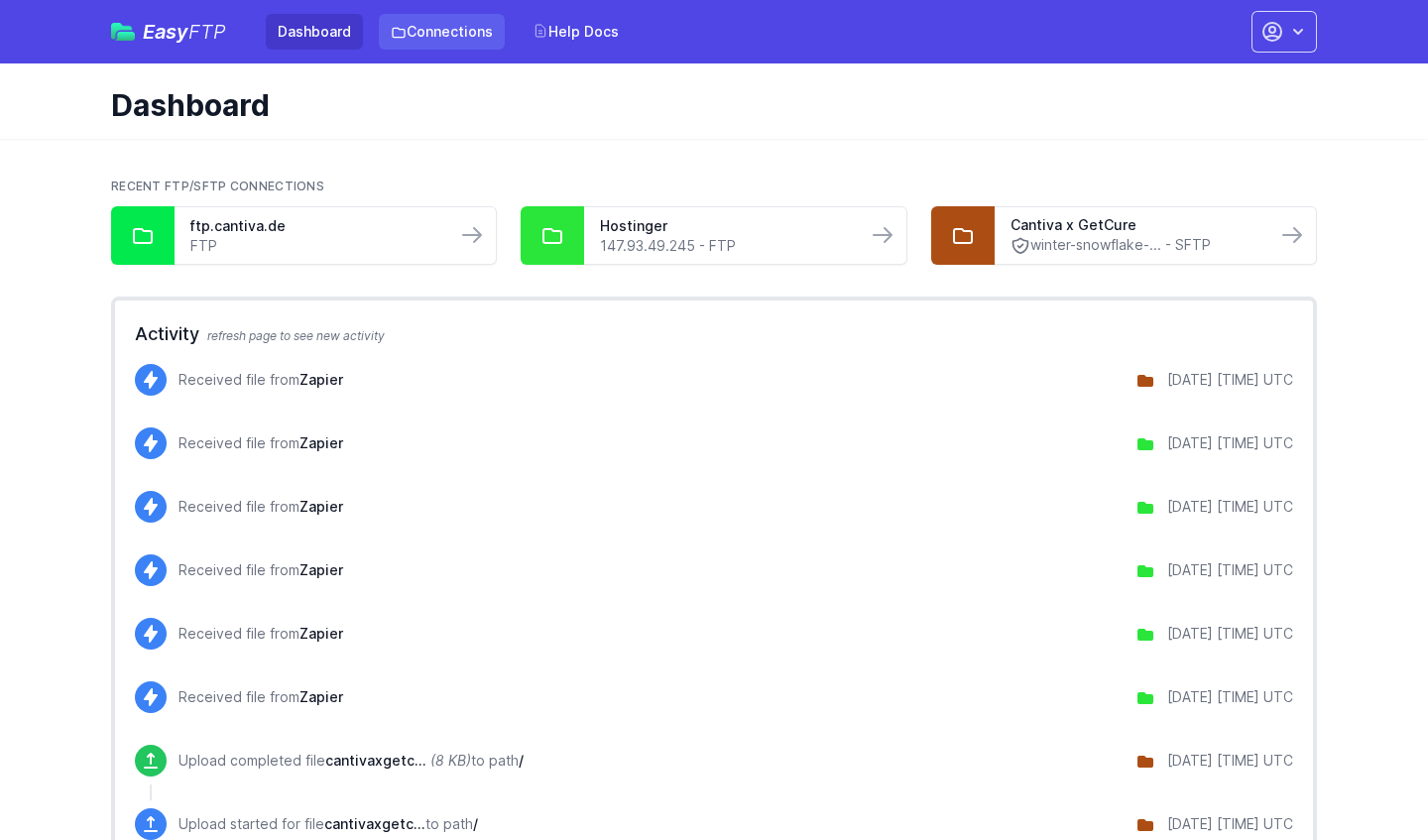scroll, scrollTop: 0, scrollLeft: 0, axis: both 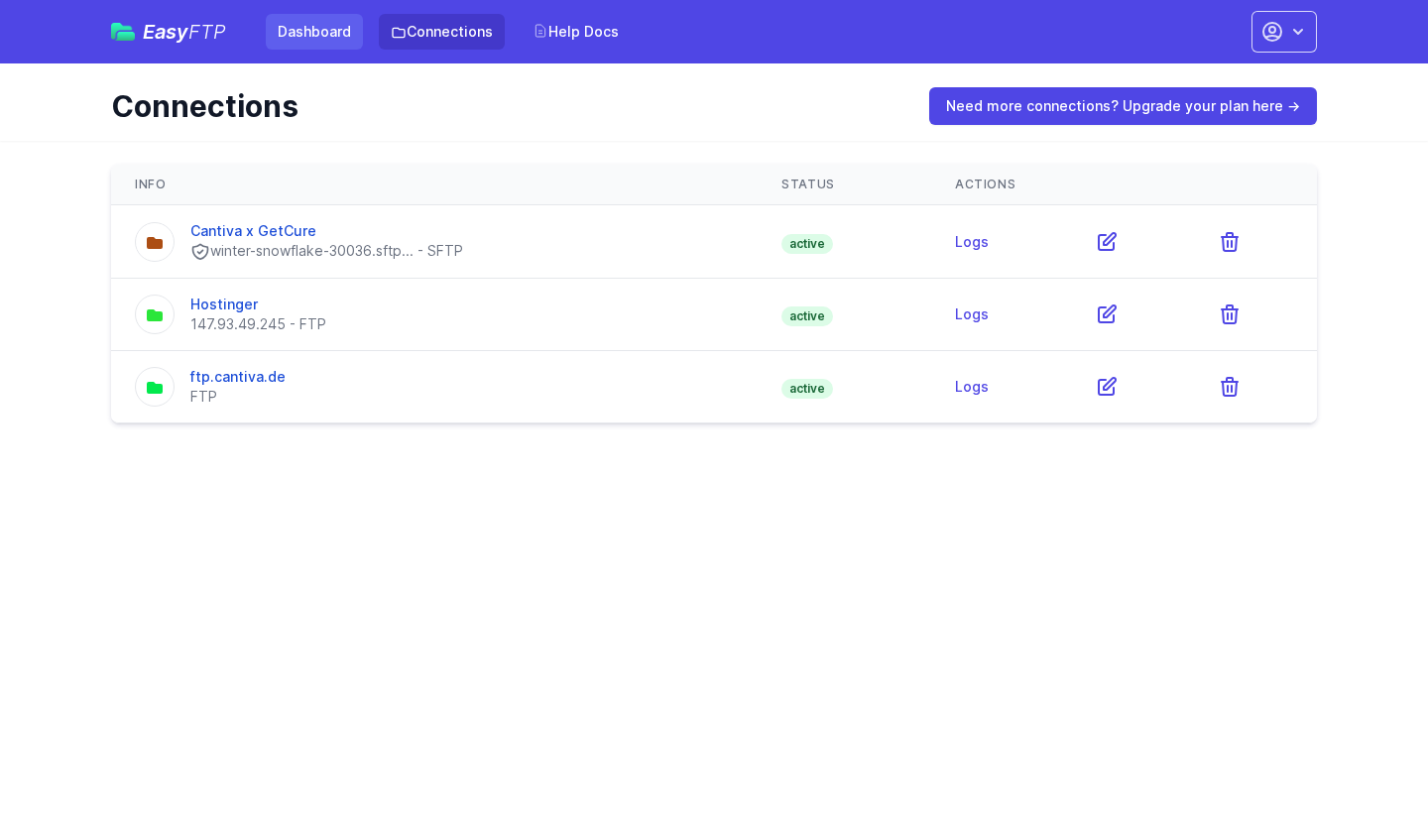 click on "Dashboard" at bounding box center [314, 32] 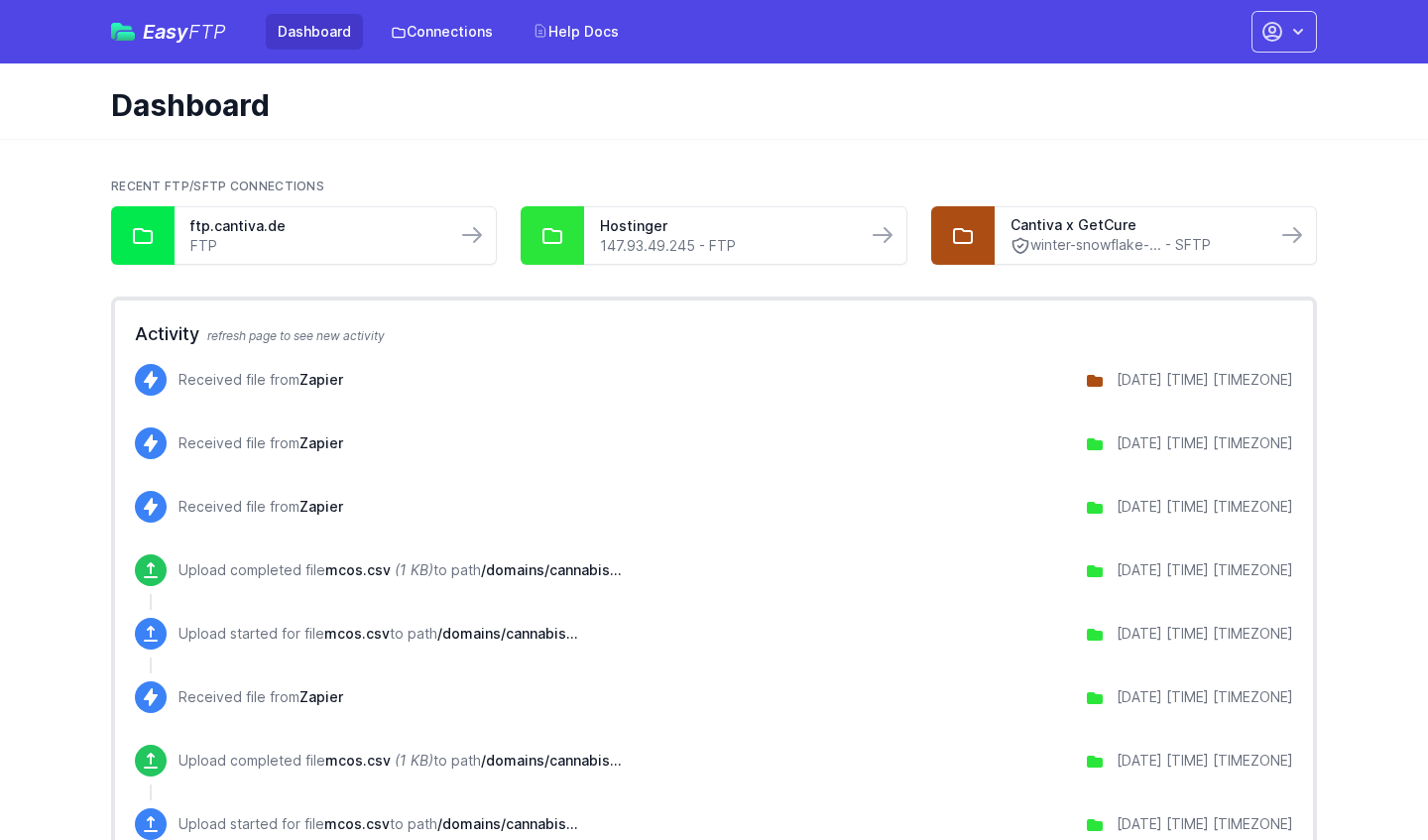 scroll, scrollTop: 0, scrollLeft: 0, axis: both 